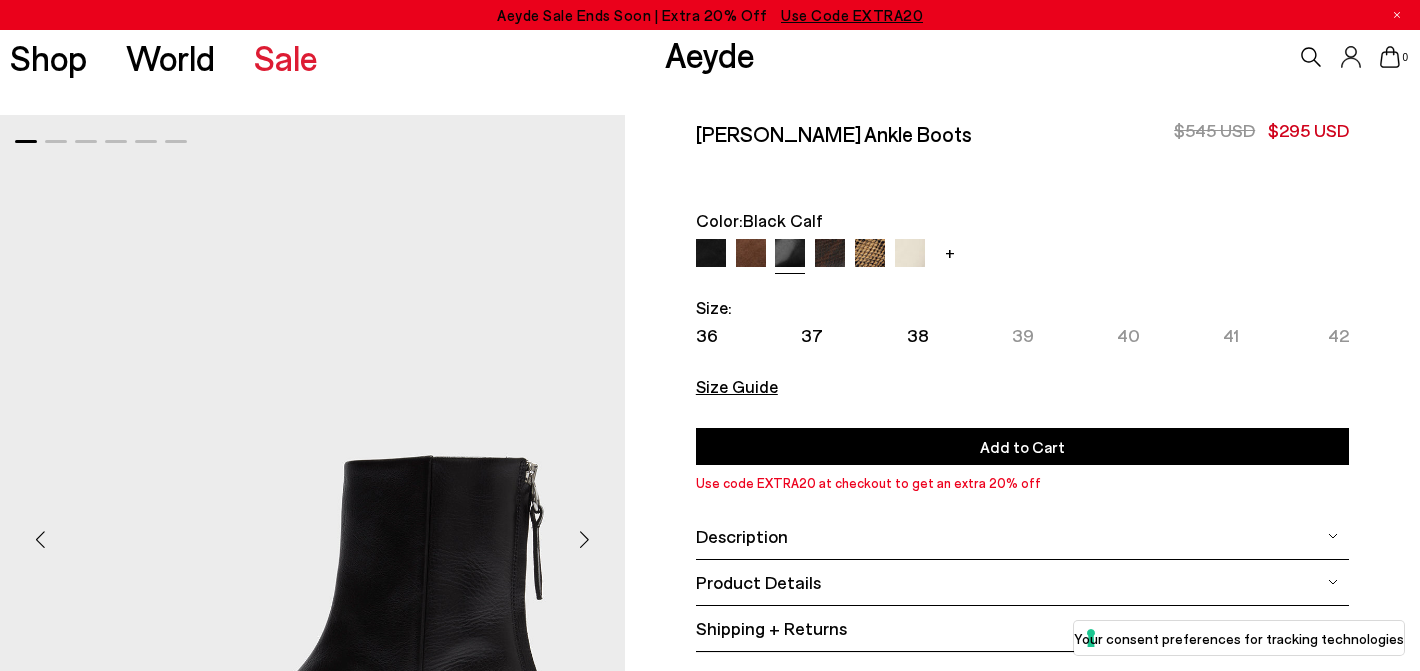 scroll, scrollTop: 0, scrollLeft: 0, axis: both 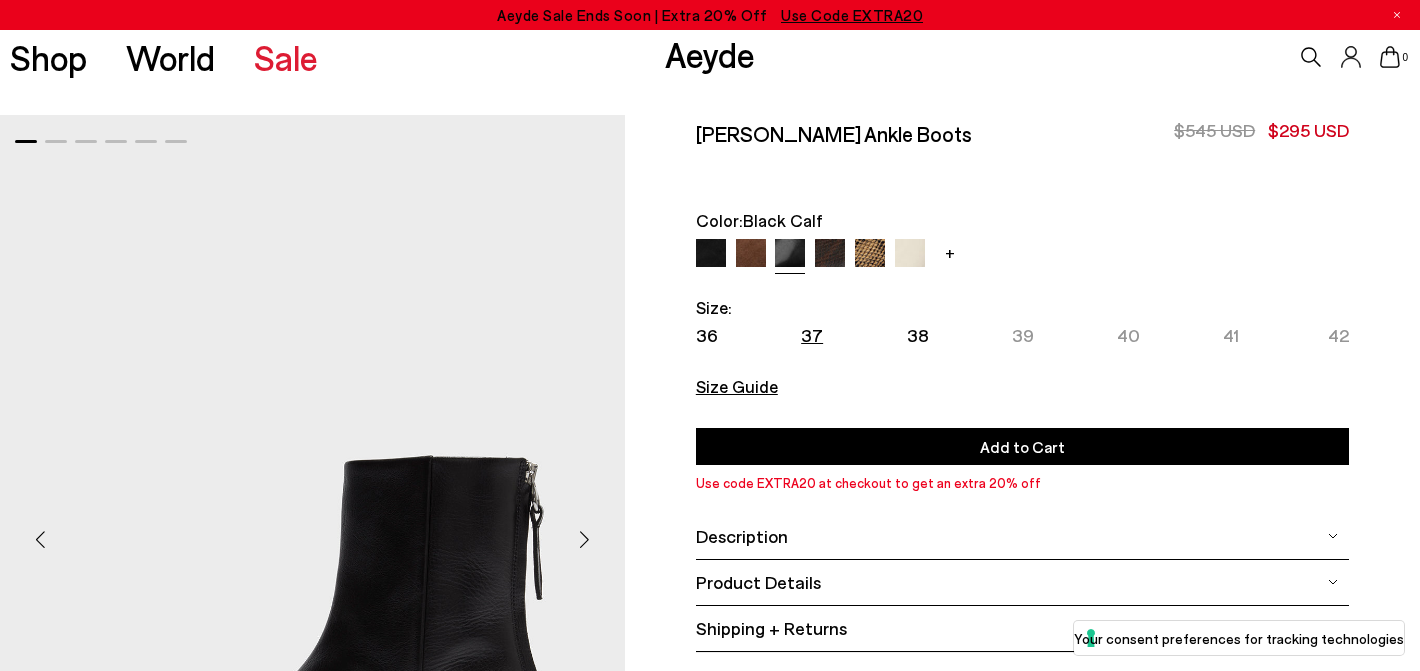 click on "37" at bounding box center (812, 335) 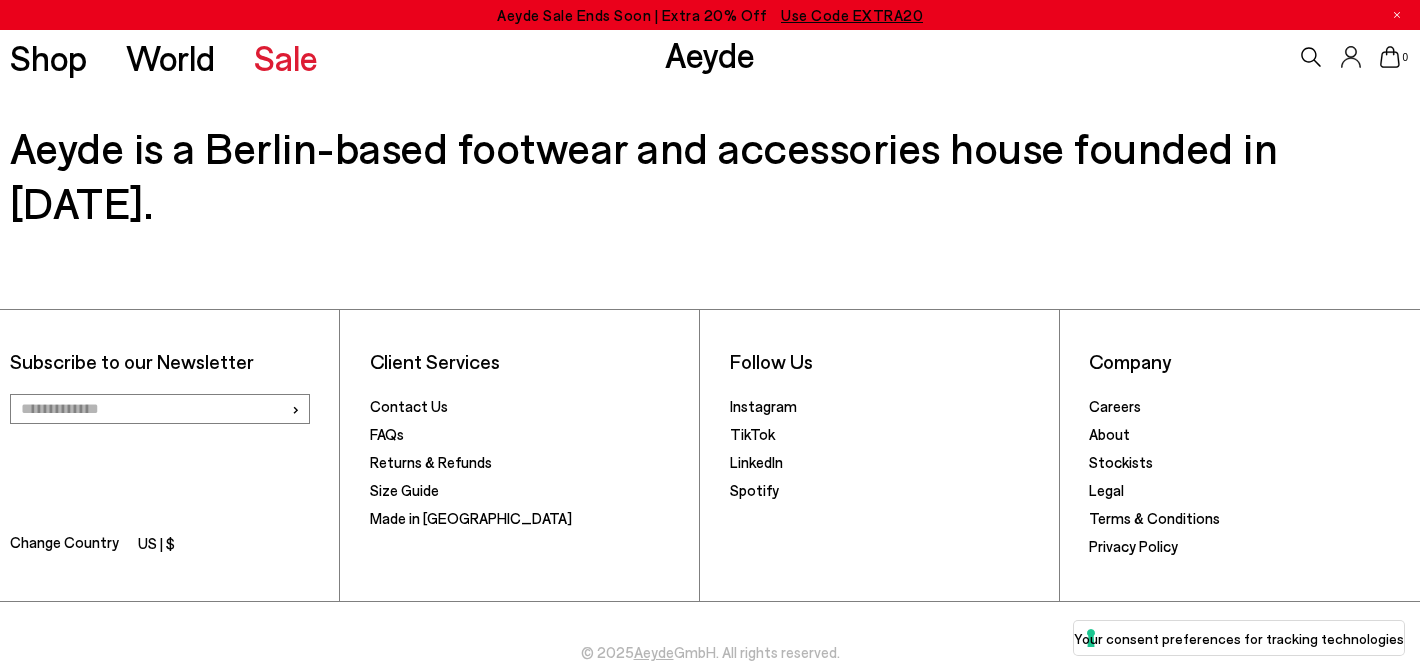 scroll, scrollTop: 1087, scrollLeft: 0, axis: vertical 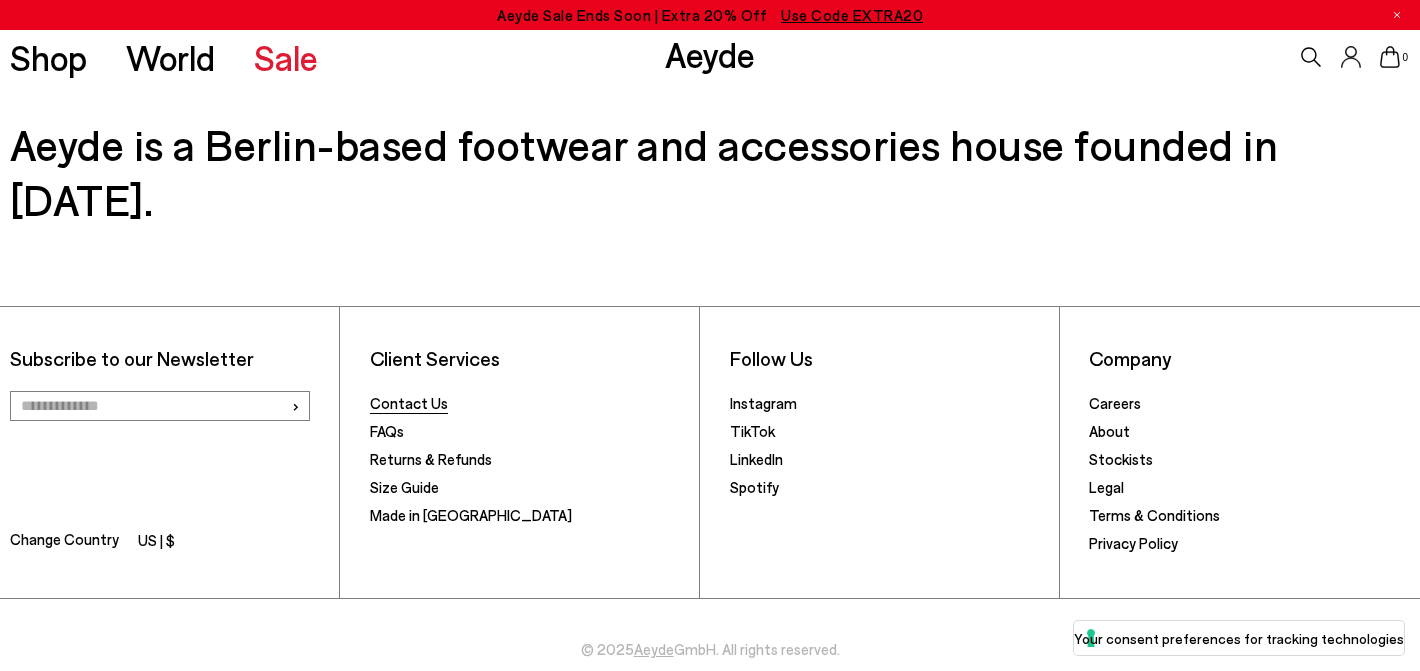 click on "Contact Us" at bounding box center (409, 403) 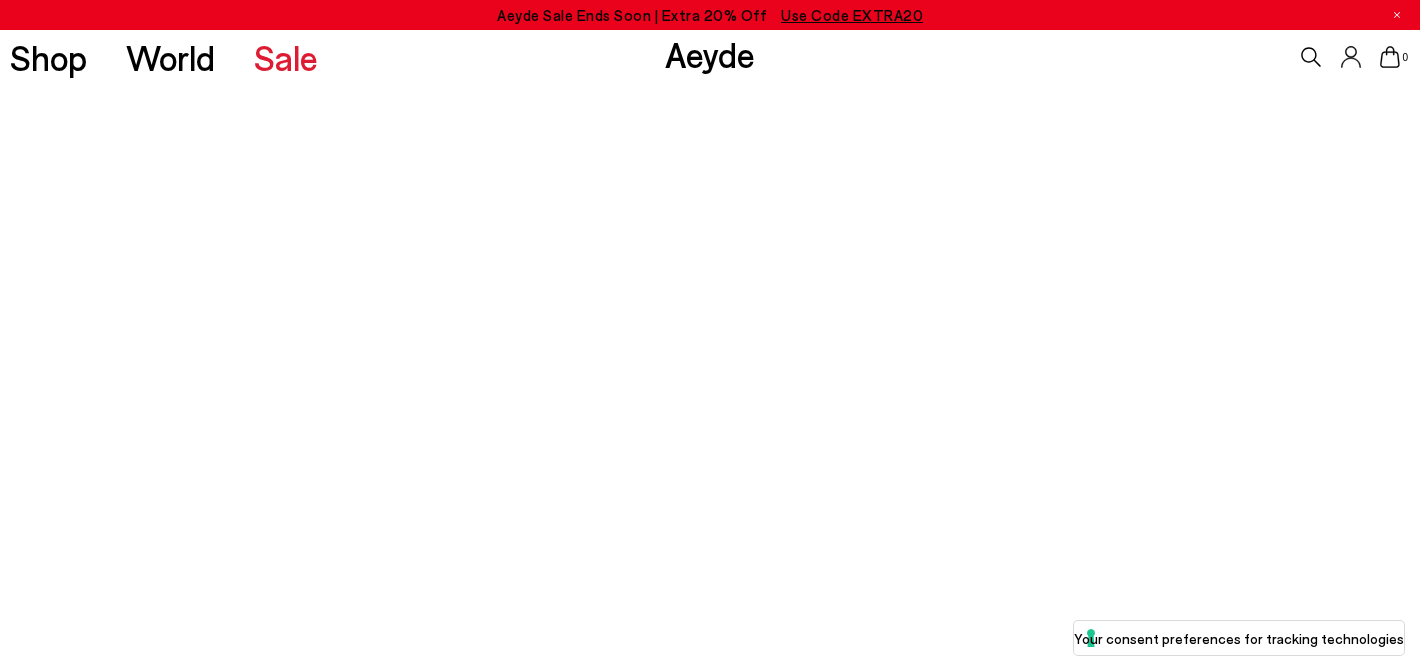 scroll, scrollTop: 415, scrollLeft: 0, axis: vertical 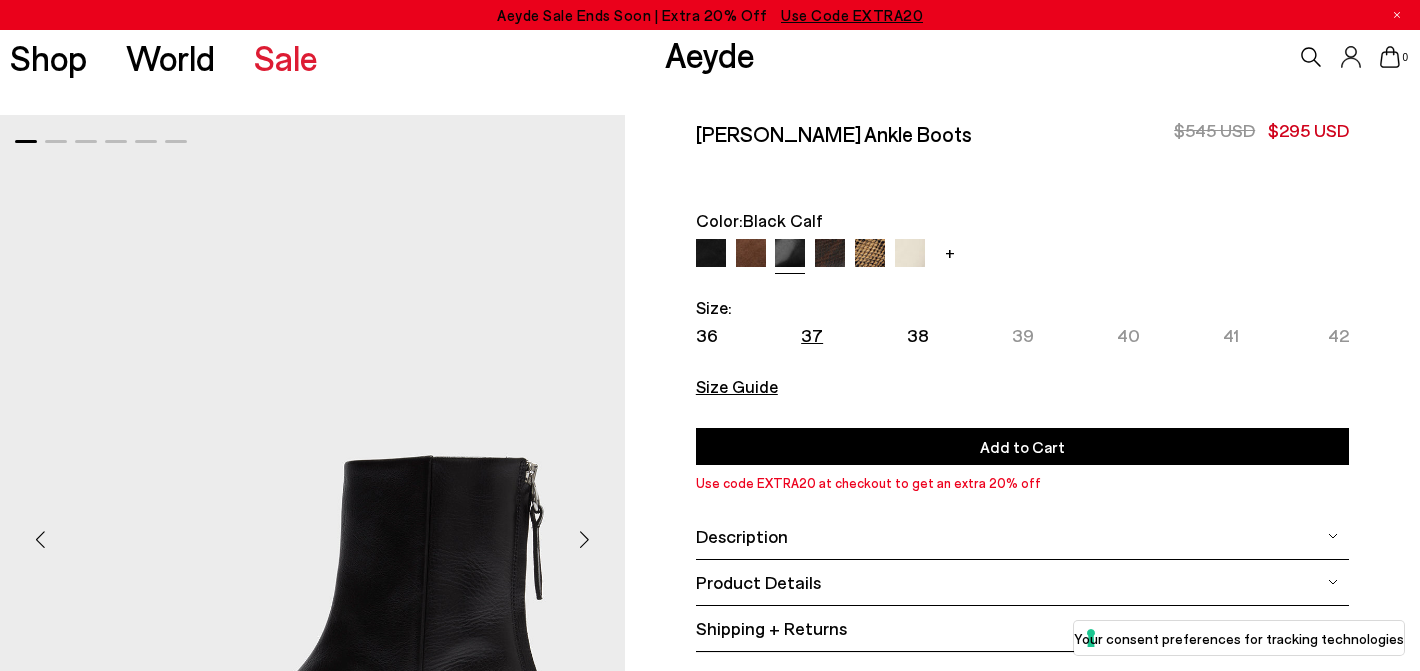 click on "37" at bounding box center [812, 335] 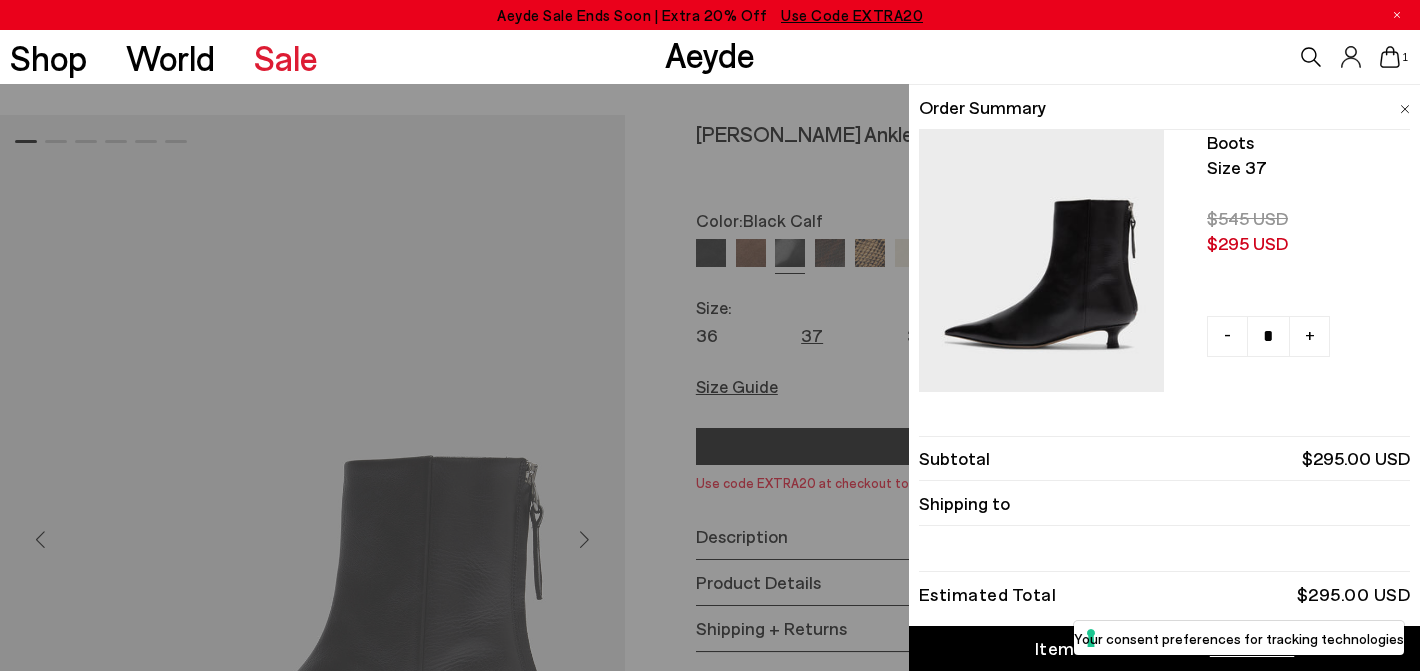 scroll, scrollTop: 79, scrollLeft: 0, axis: vertical 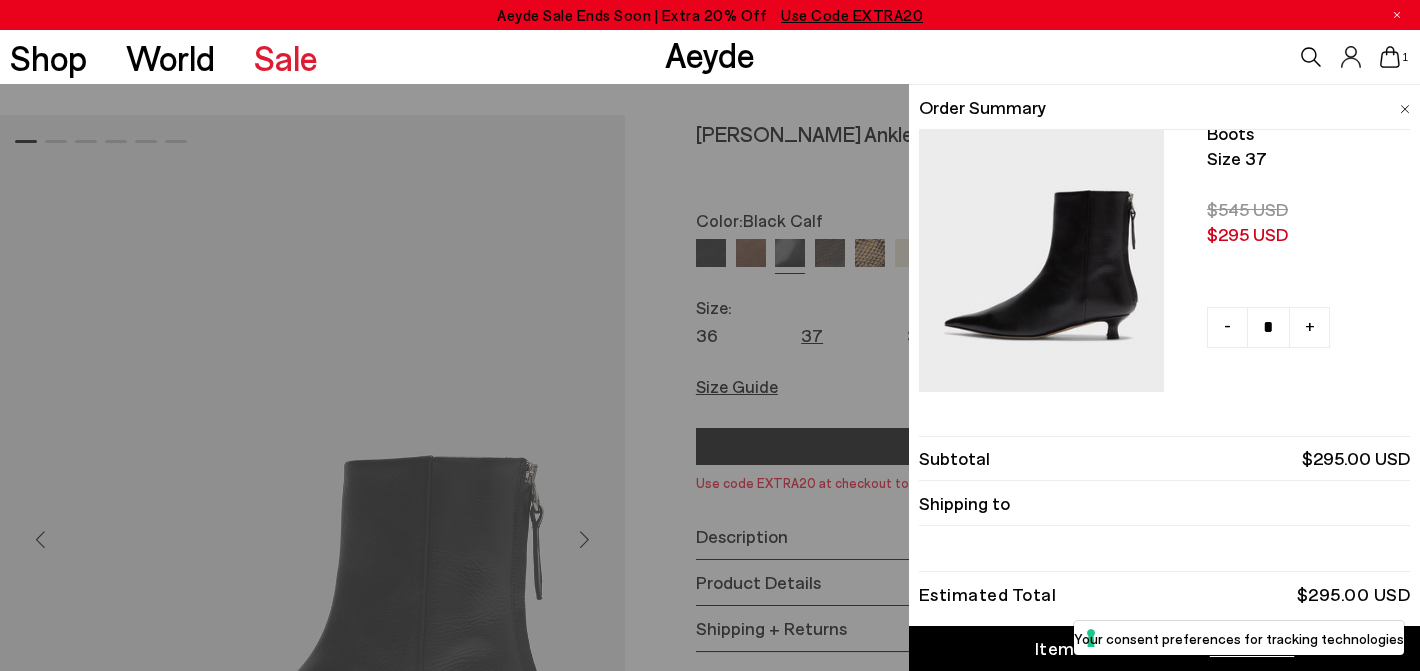 click on "Item Added to Cart
View Cart" at bounding box center (1164, 648) 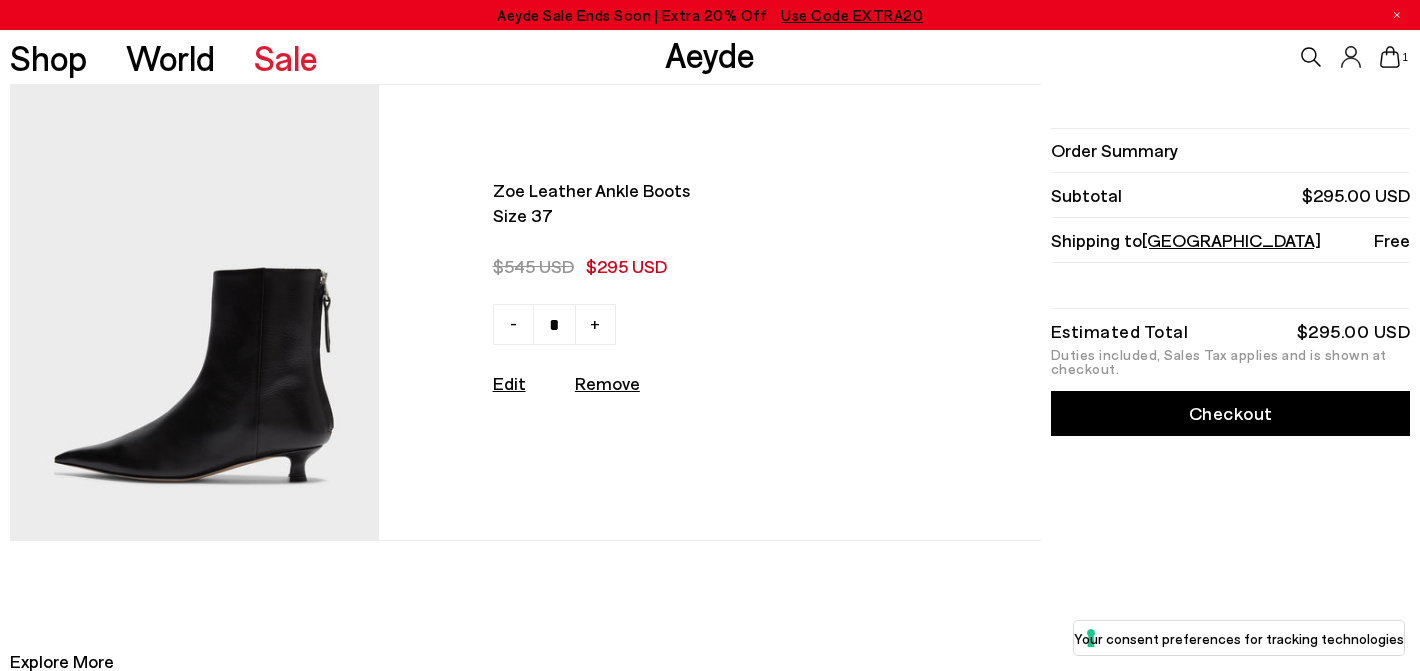 scroll, scrollTop: 0, scrollLeft: 0, axis: both 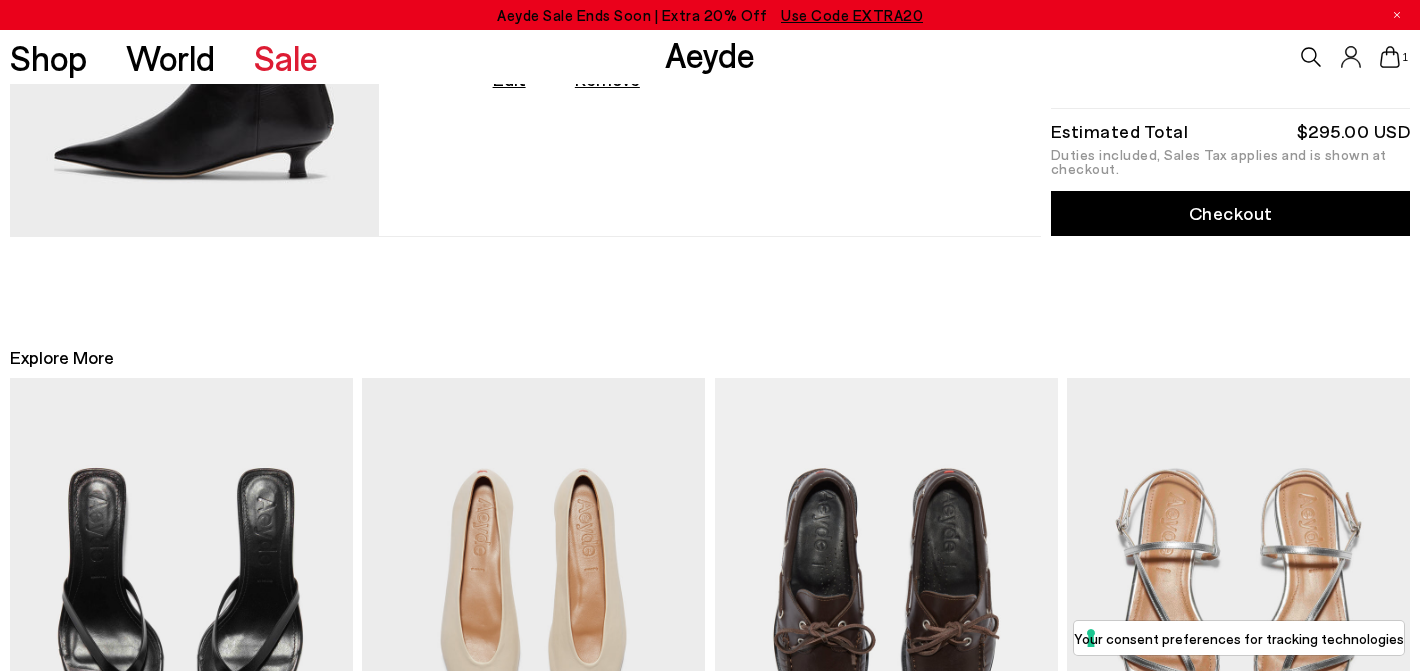click on "Checkout" at bounding box center (1230, 214) 